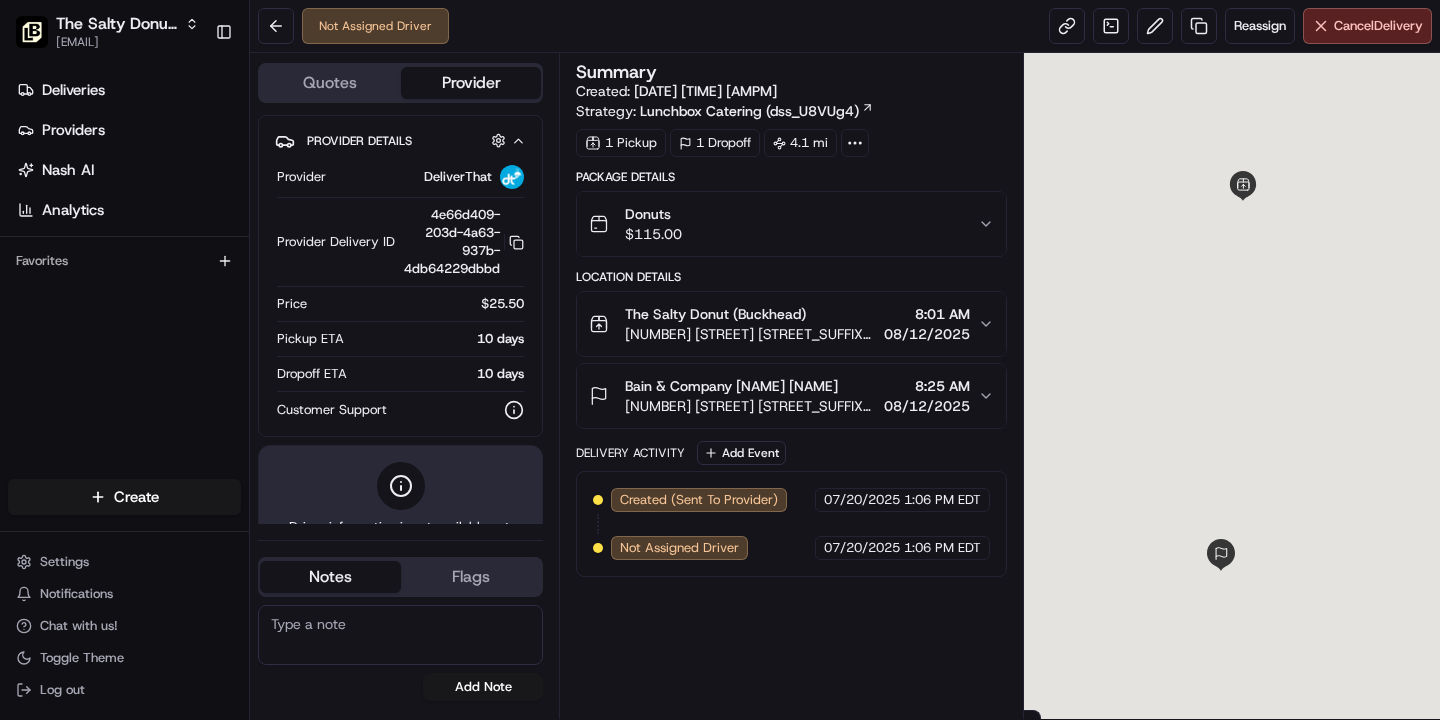 scroll, scrollTop: 0, scrollLeft: 0, axis: both 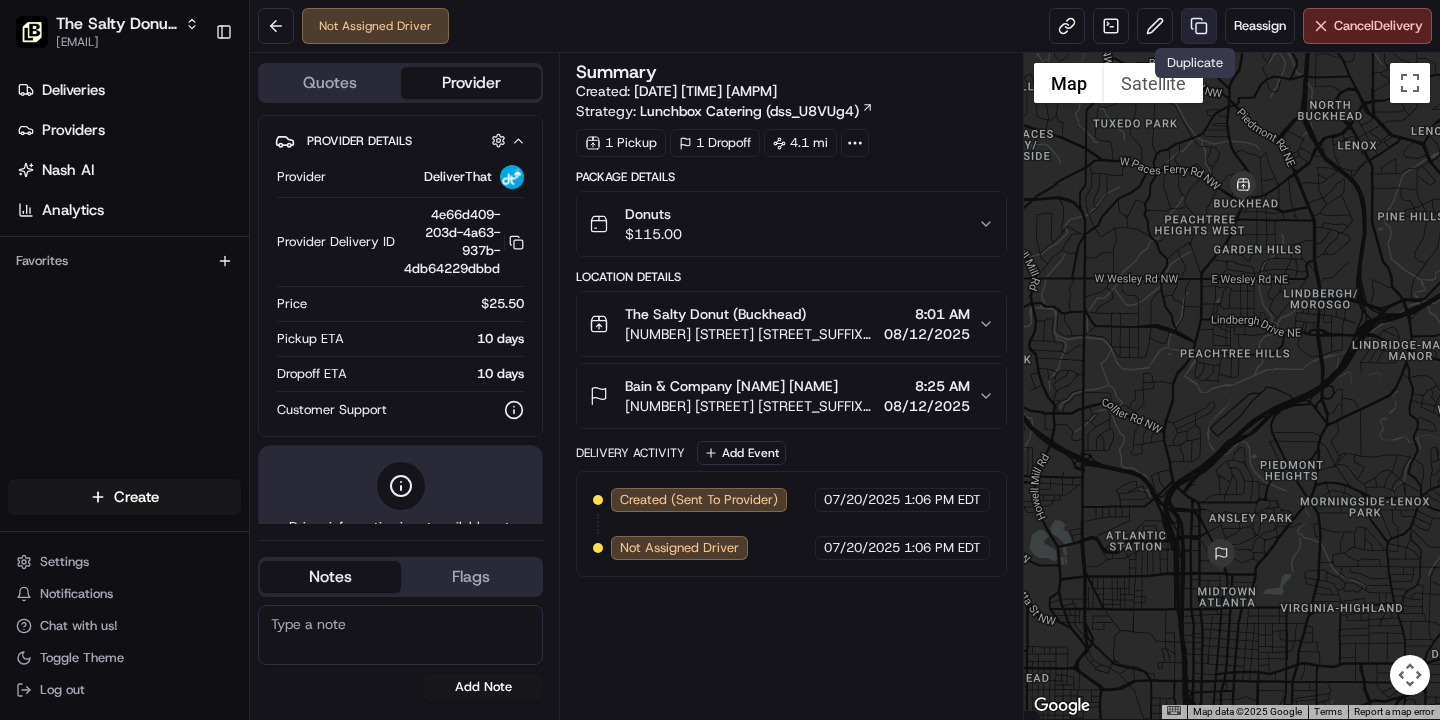 click at bounding box center (1199, 26) 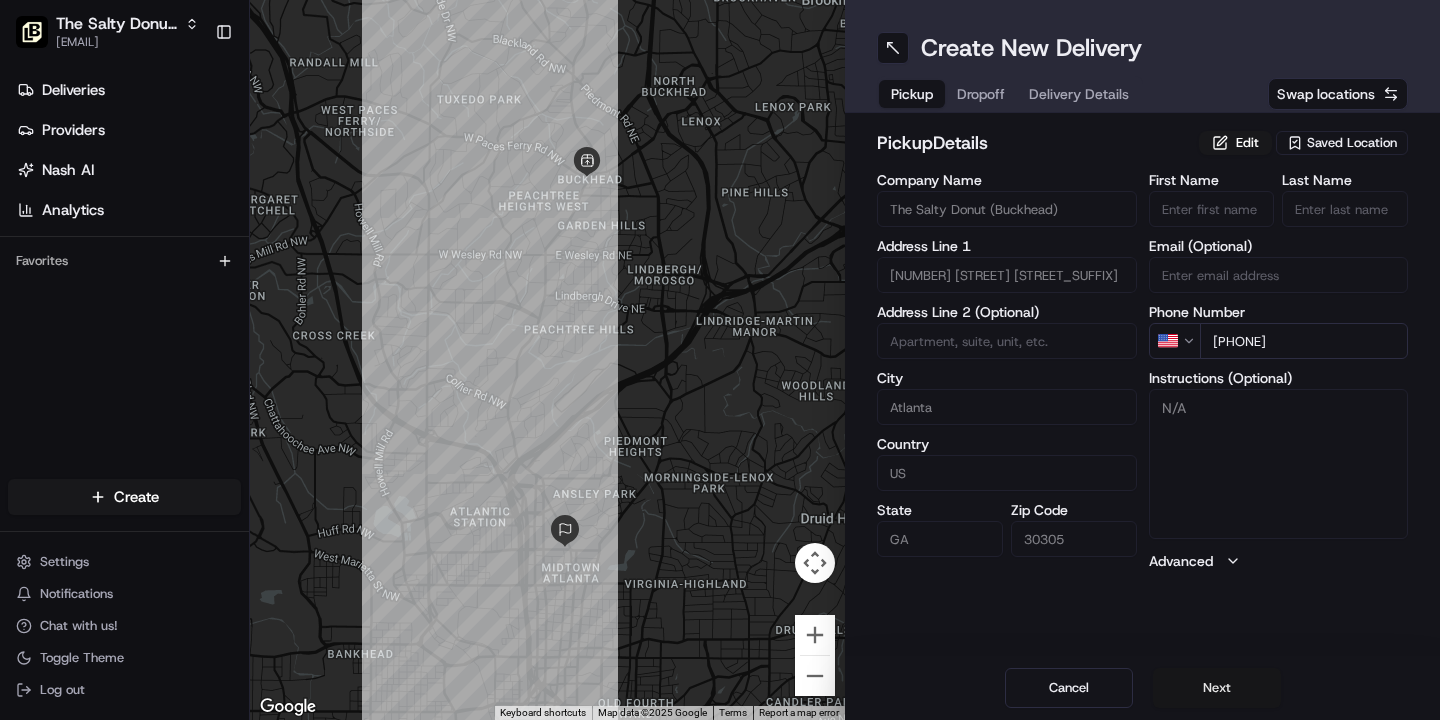 click on "Next" at bounding box center [1217, 688] 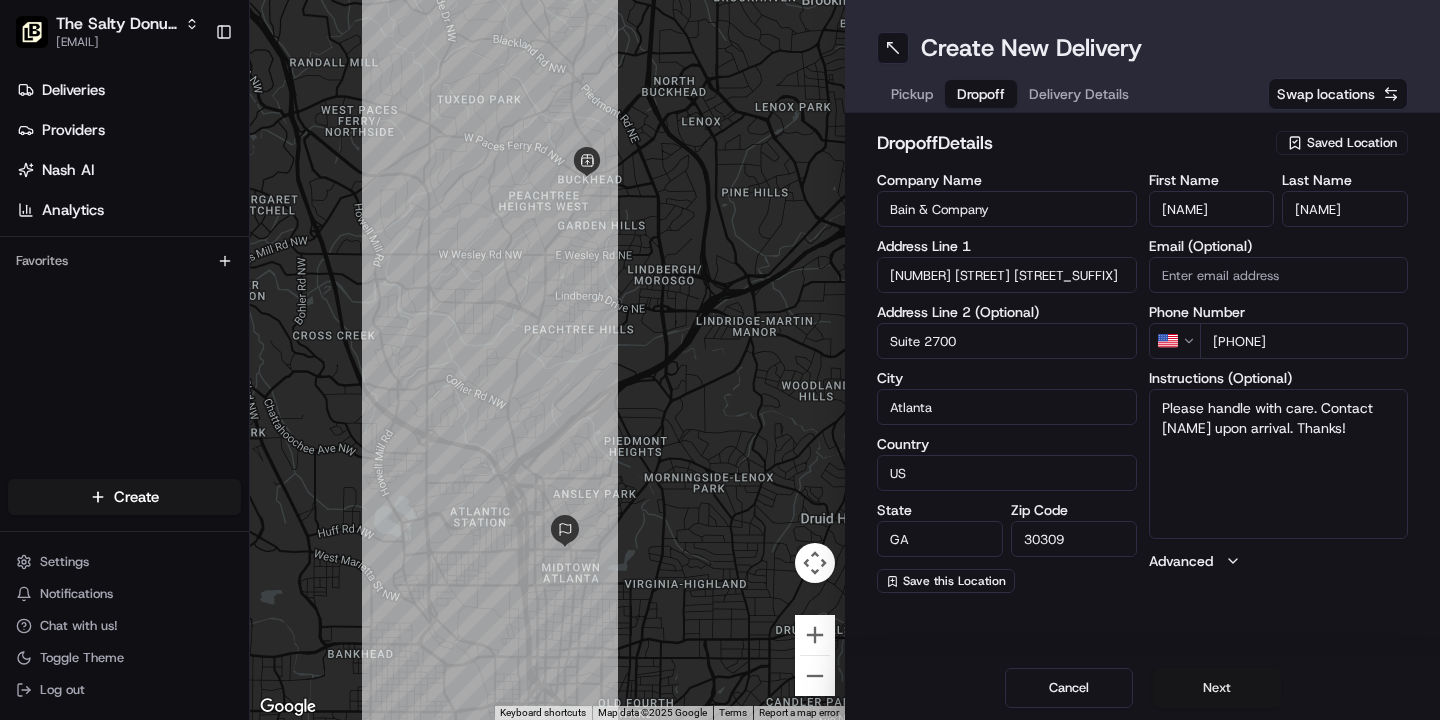 click on "Next" at bounding box center (1217, 688) 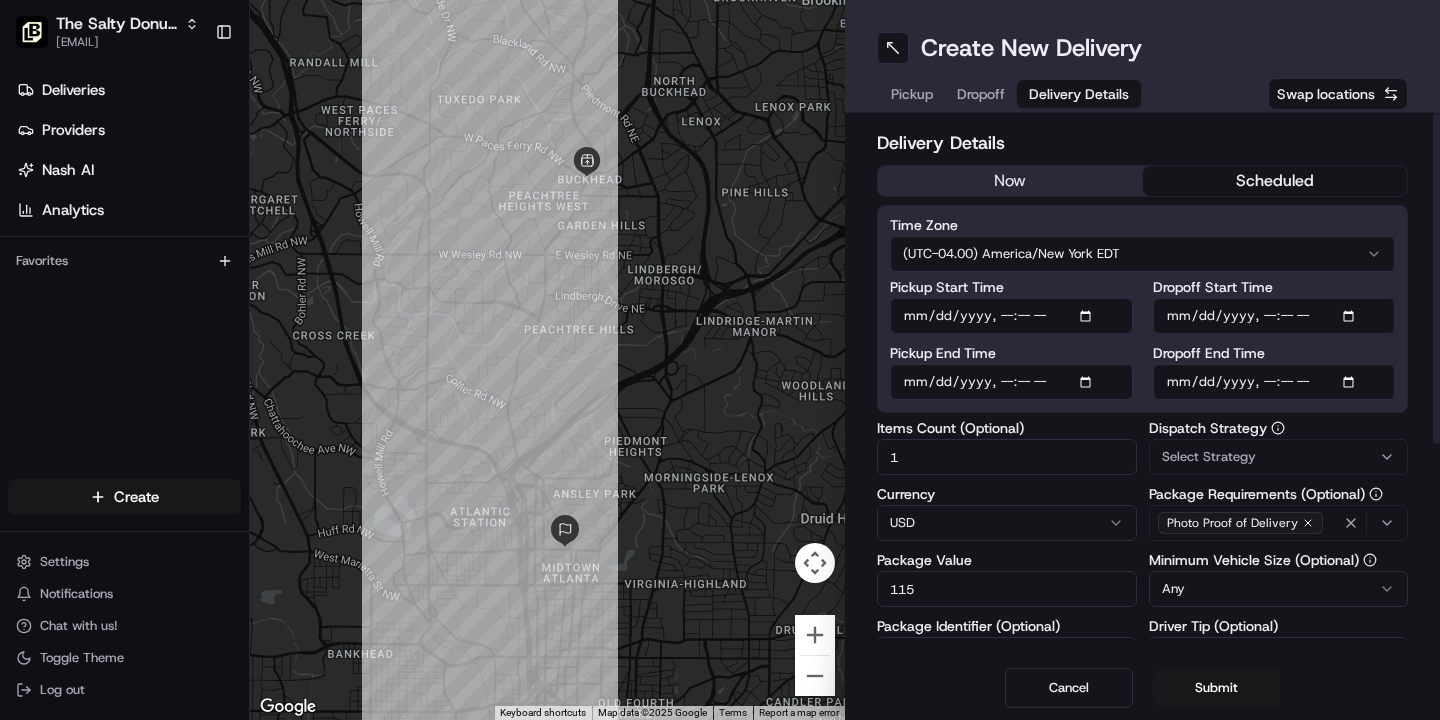 click on "Pickup Start Time" at bounding box center (1011, 316) 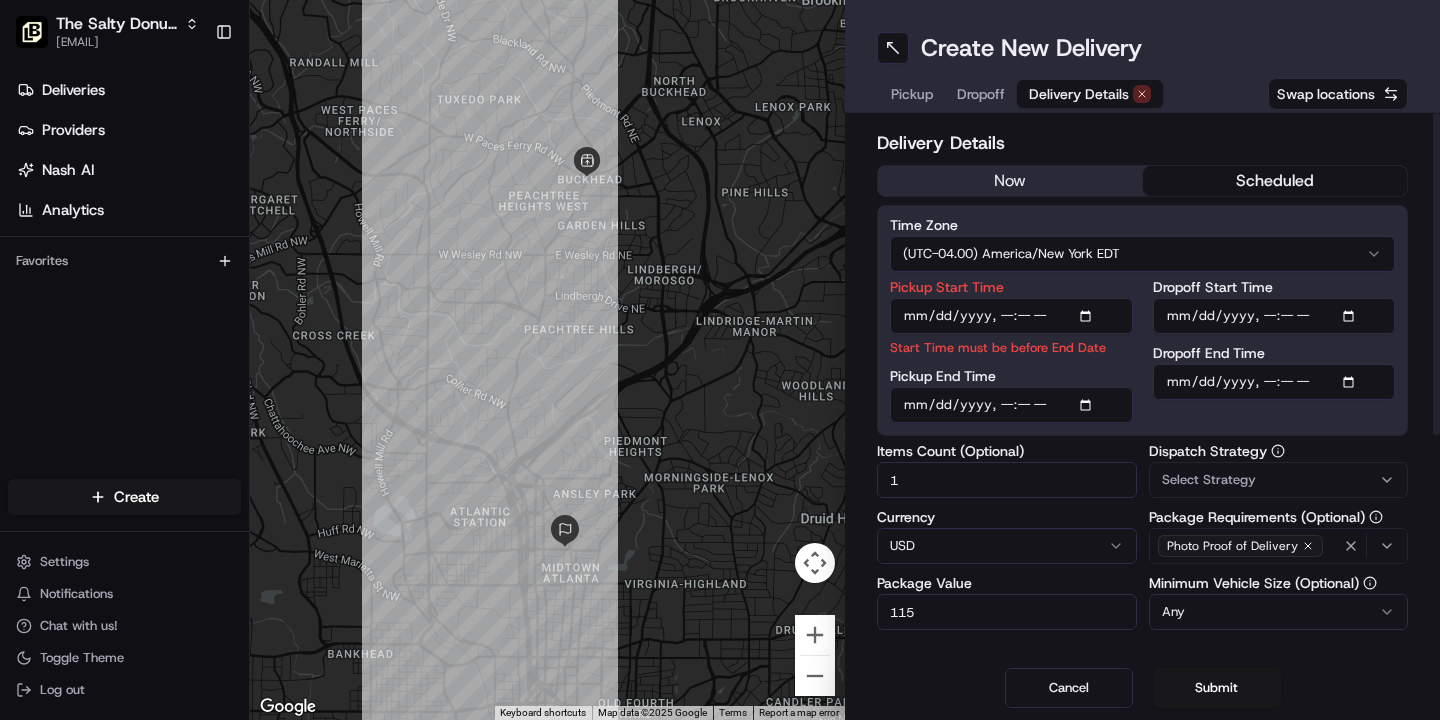 type on "2025-08-13T08:11" 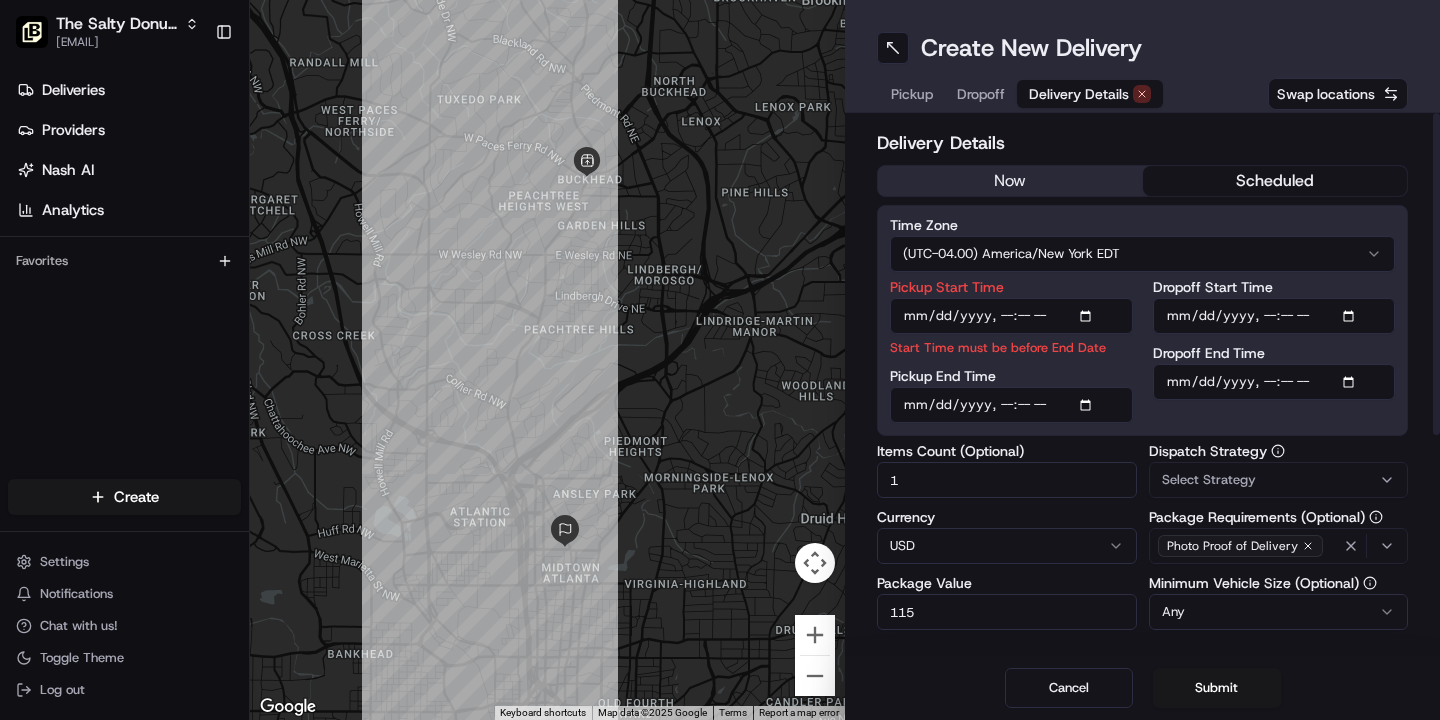 click on "Dropoff Start Time" at bounding box center [1274, 316] 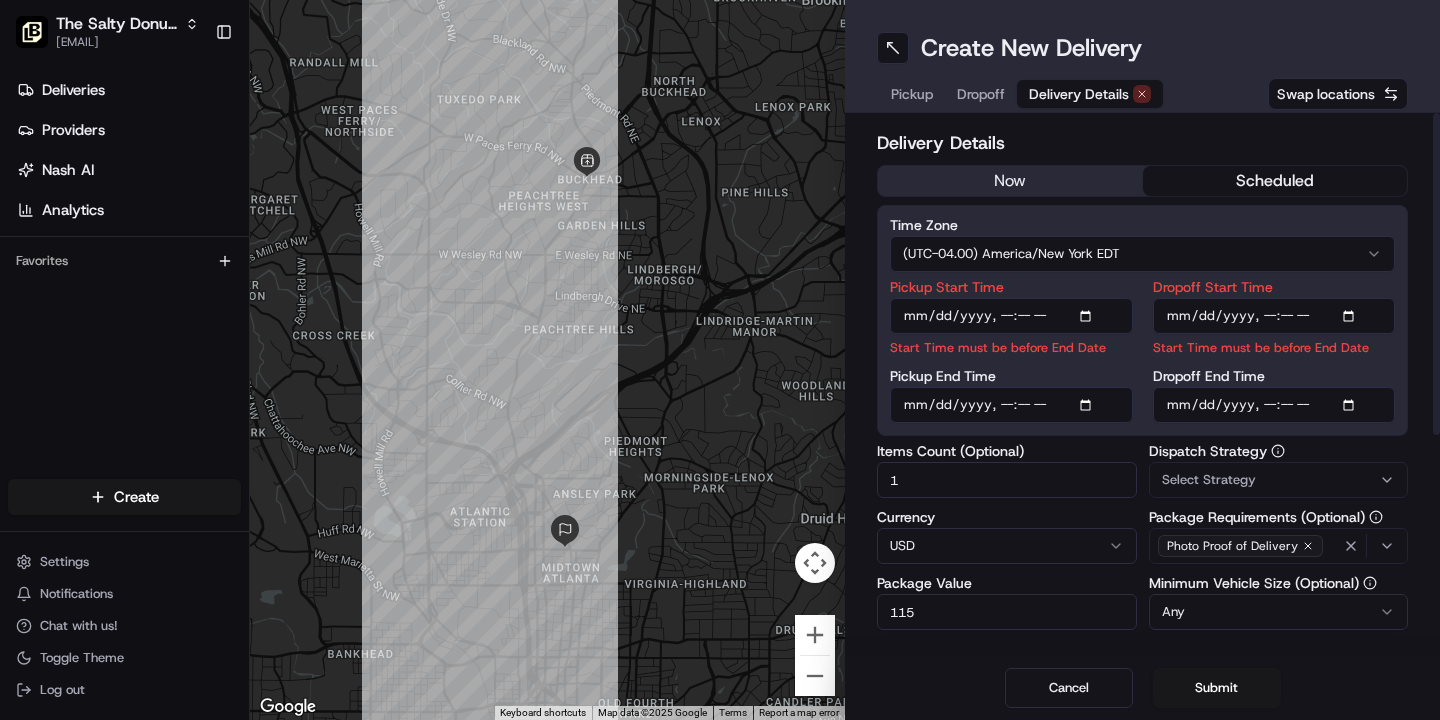 type on "2025-08-13T08:25" 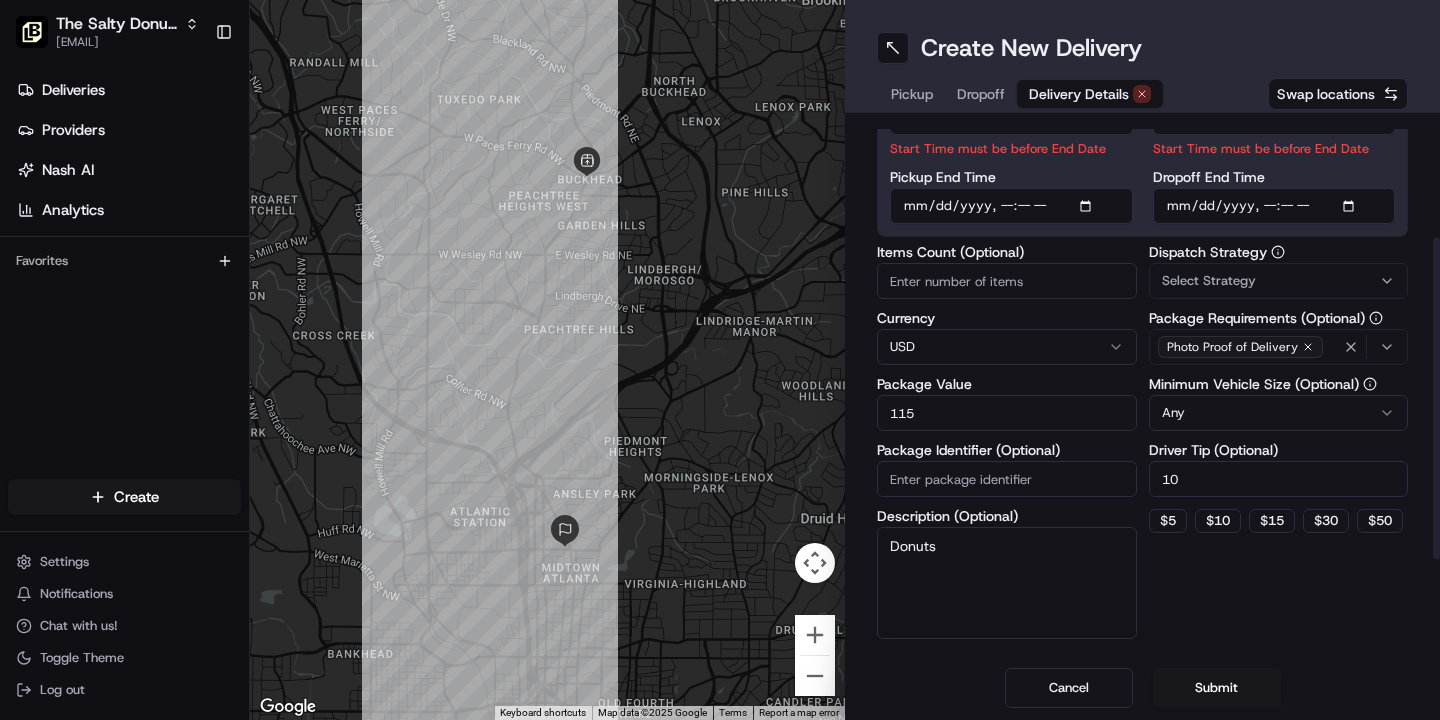 scroll, scrollTop: 197, scrollLeft: 0, axis: vertical 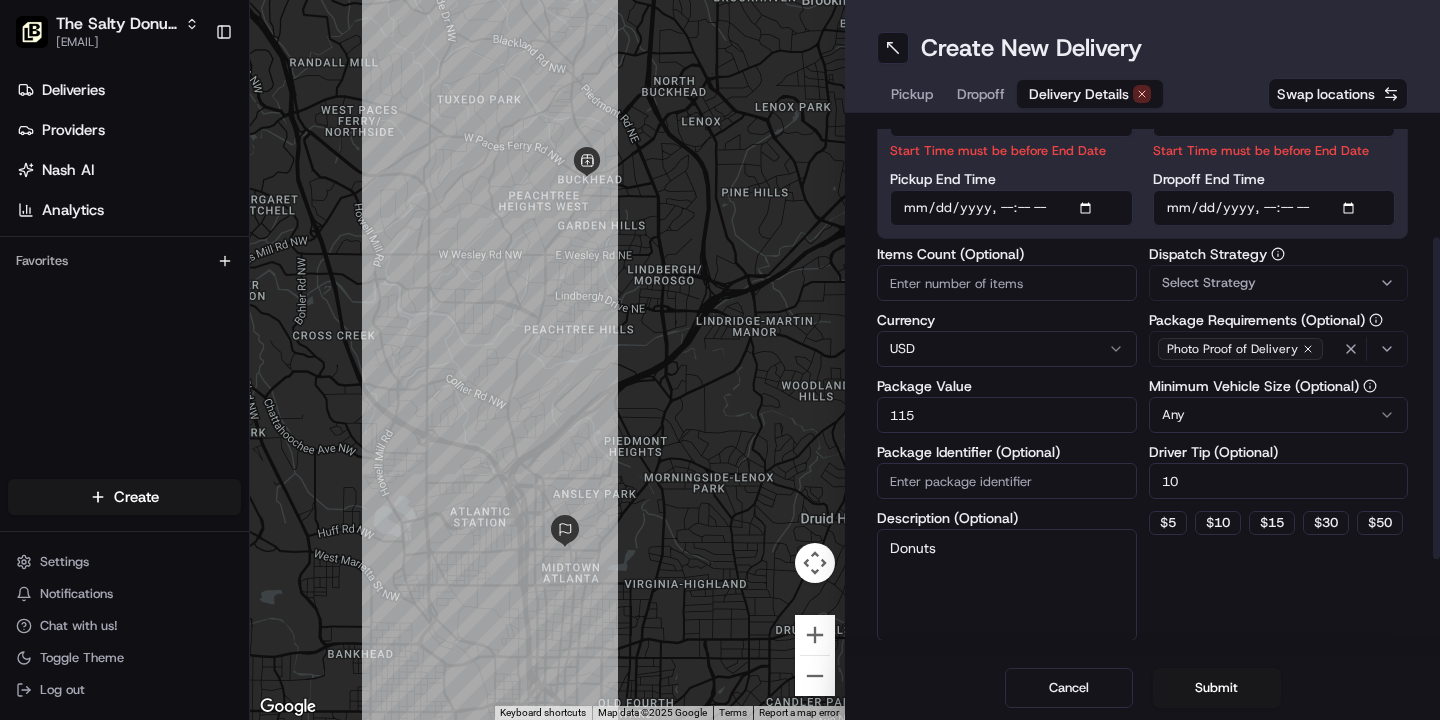type 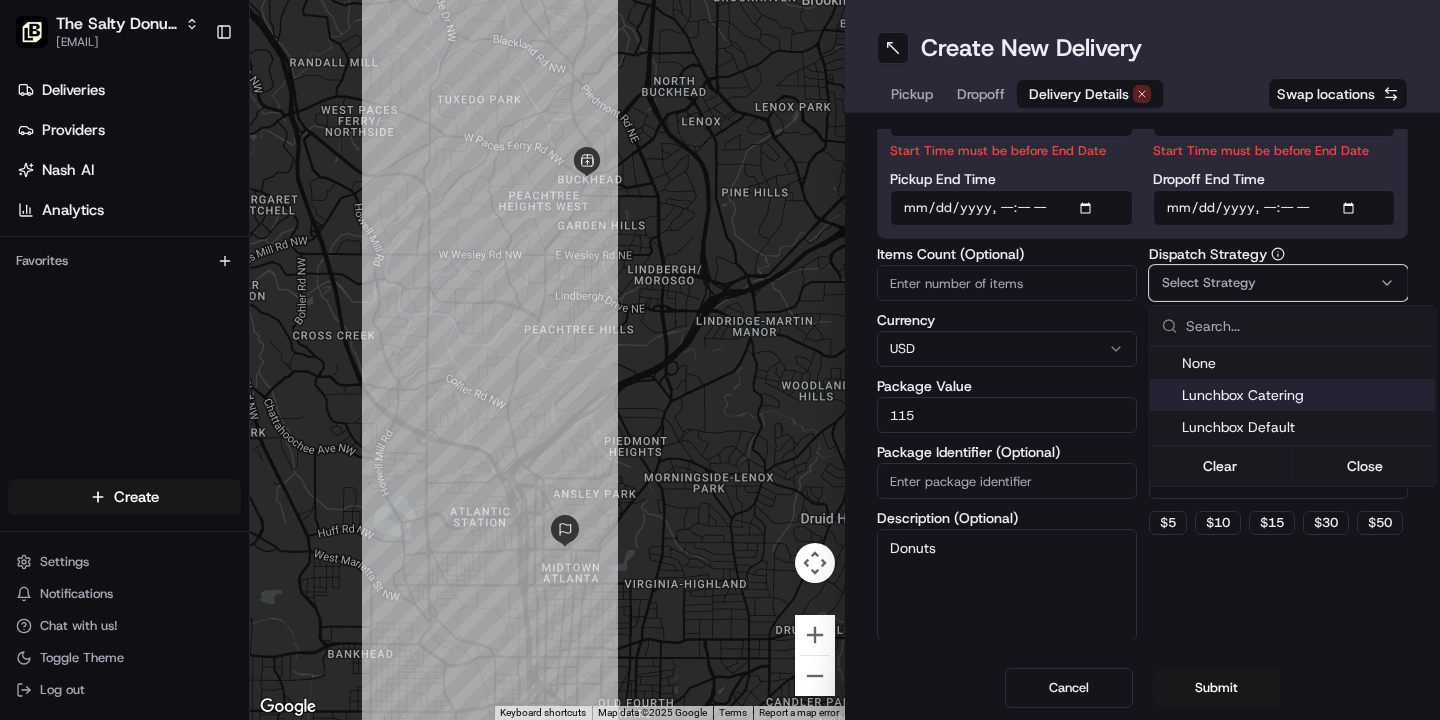 click on "Lunchbox Catering" at bounding box center (1305, 395) 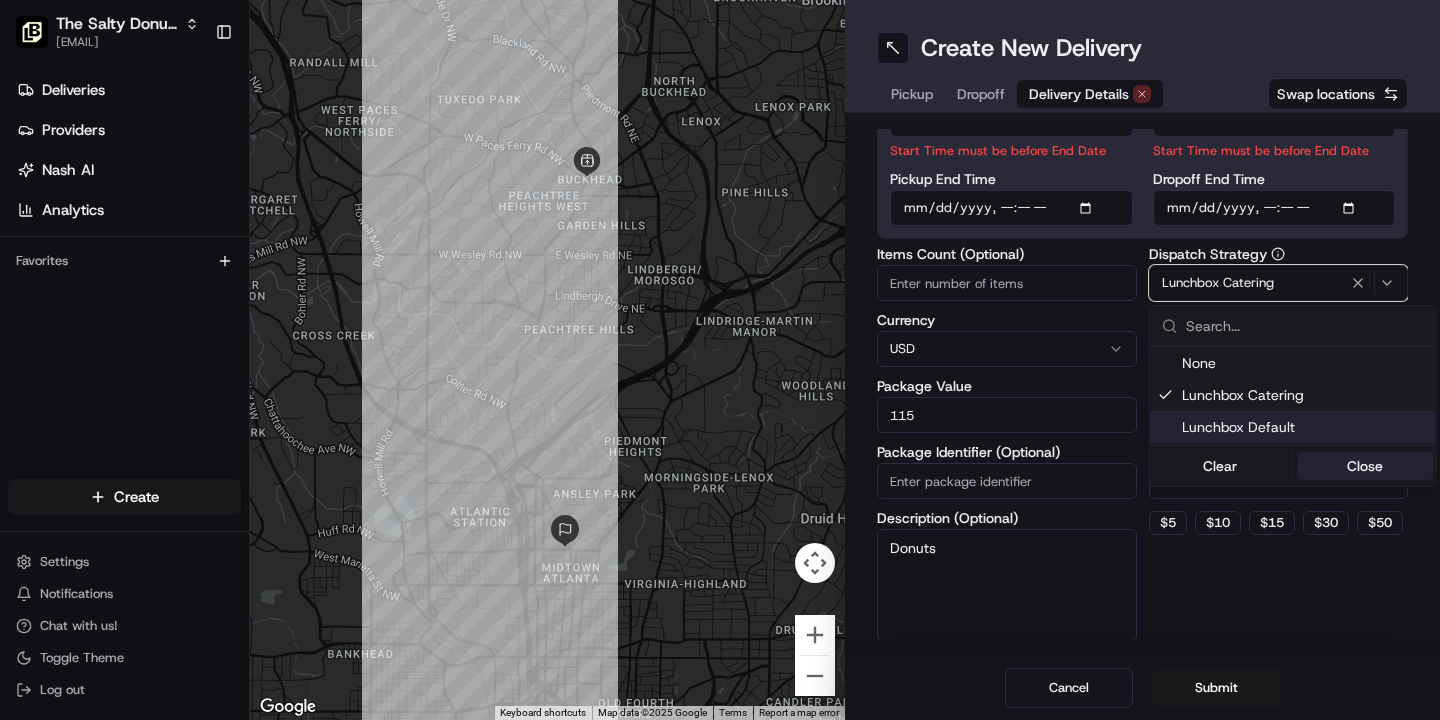click on "Close" at bounding box center (1365, 466) 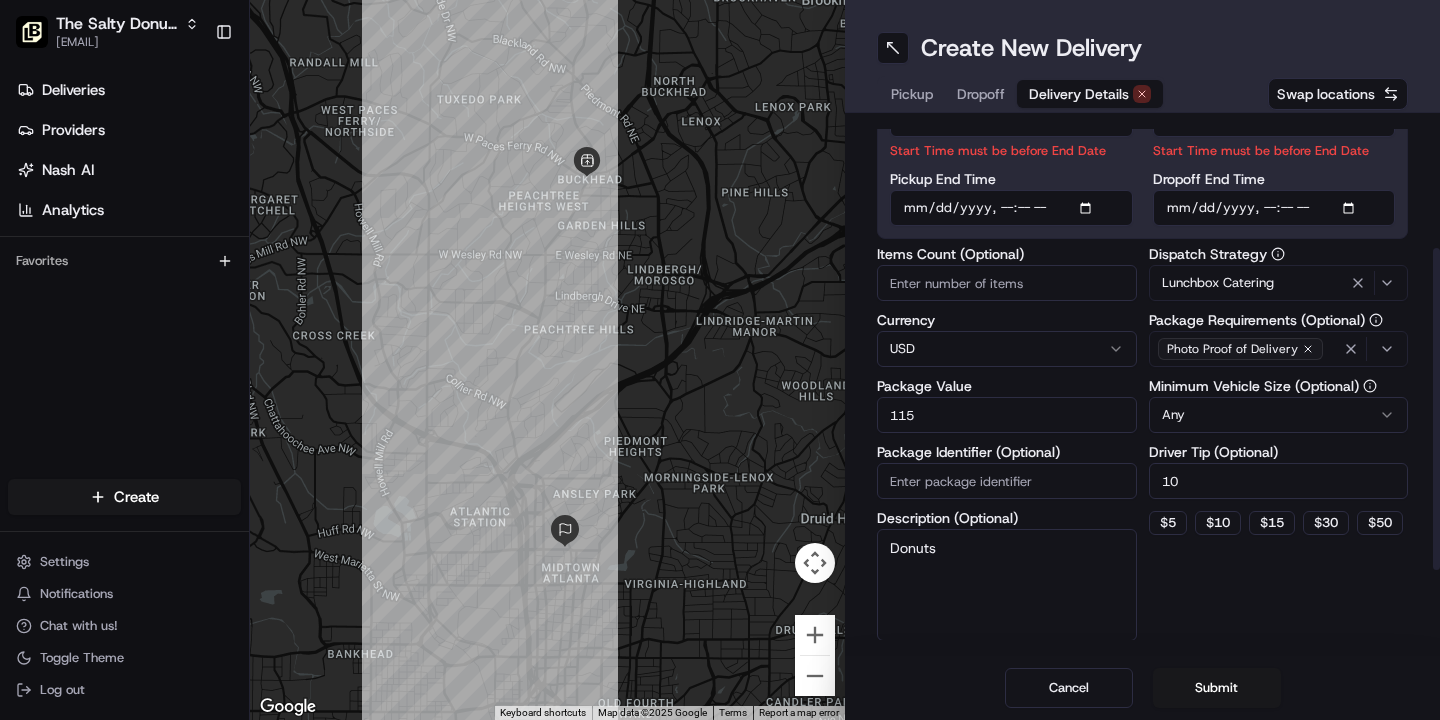 scroll, scrollTop: 350, scrollLeft: 0, axis: vertical 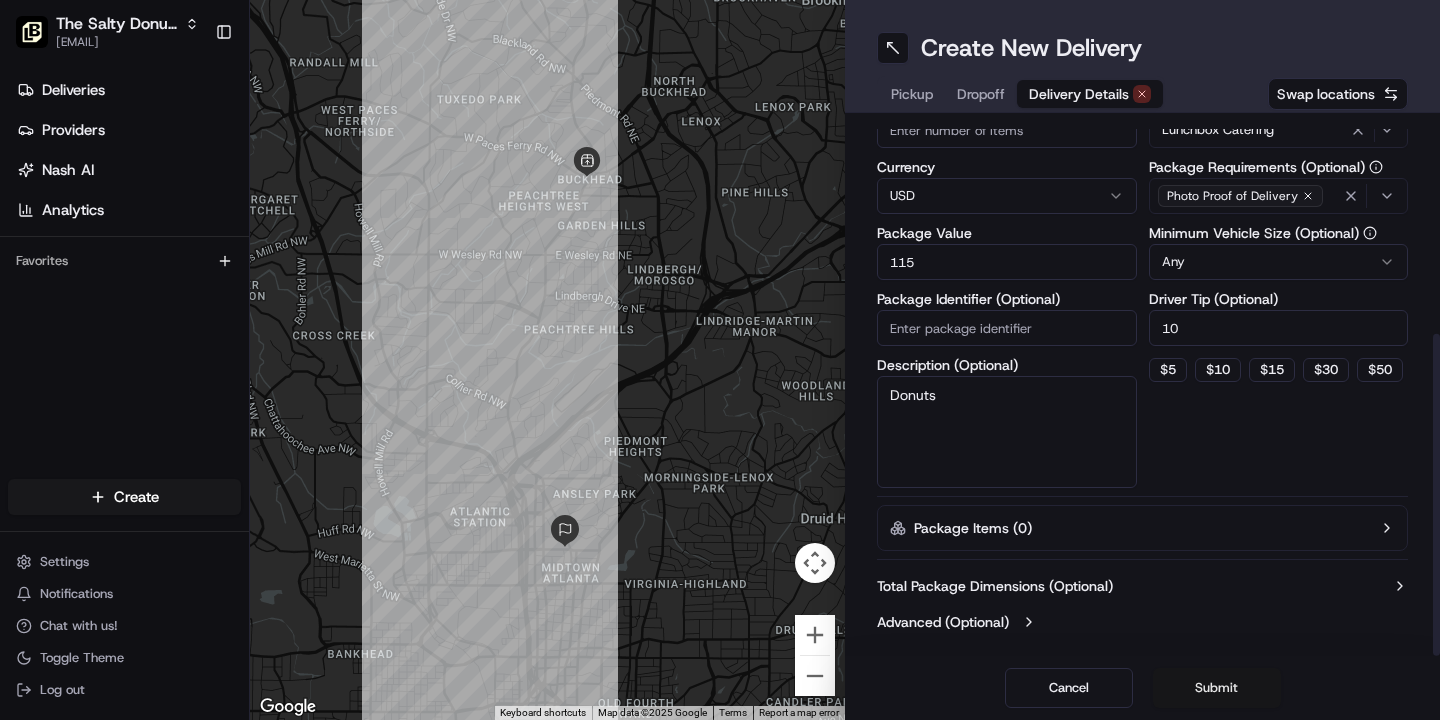 click on "Submit" at bounding box center [1217, 688] 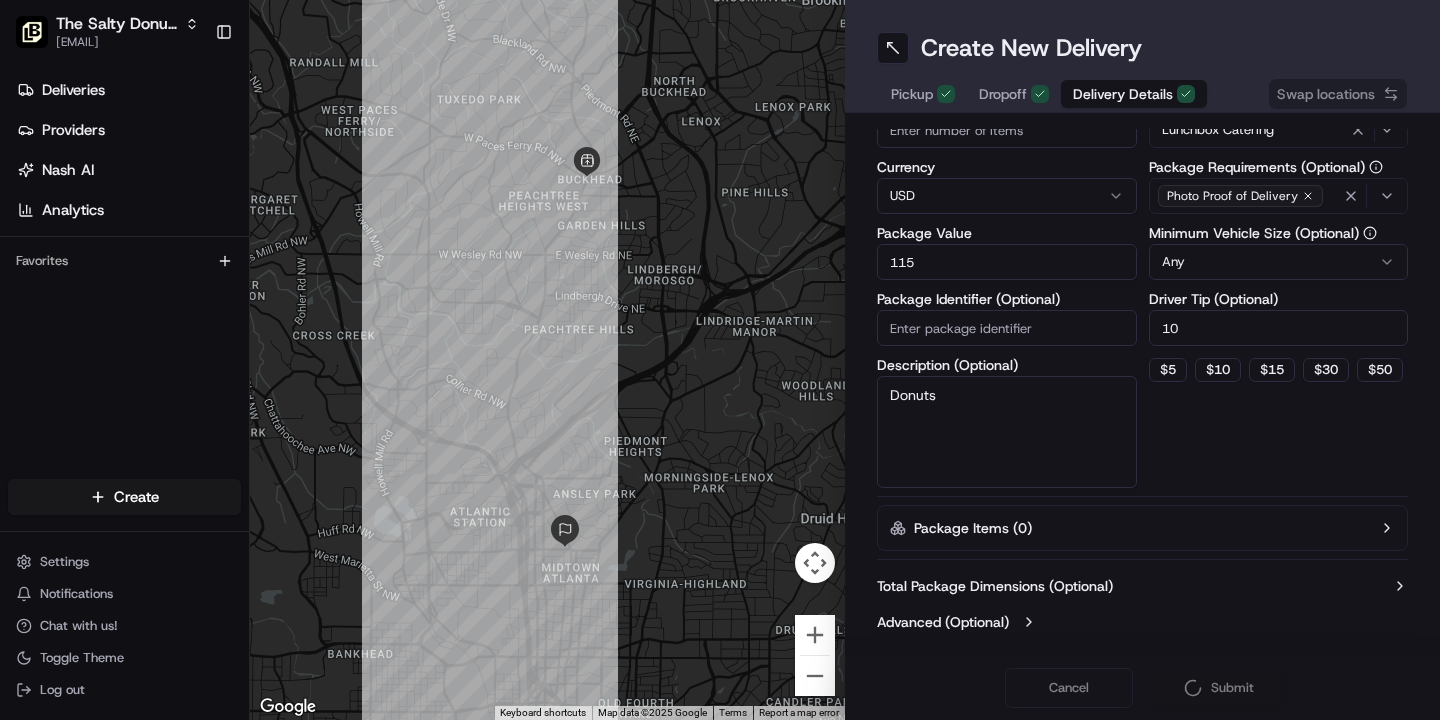 scroll, scrollTop: 327, scrollLeft: 0, axis: vertical 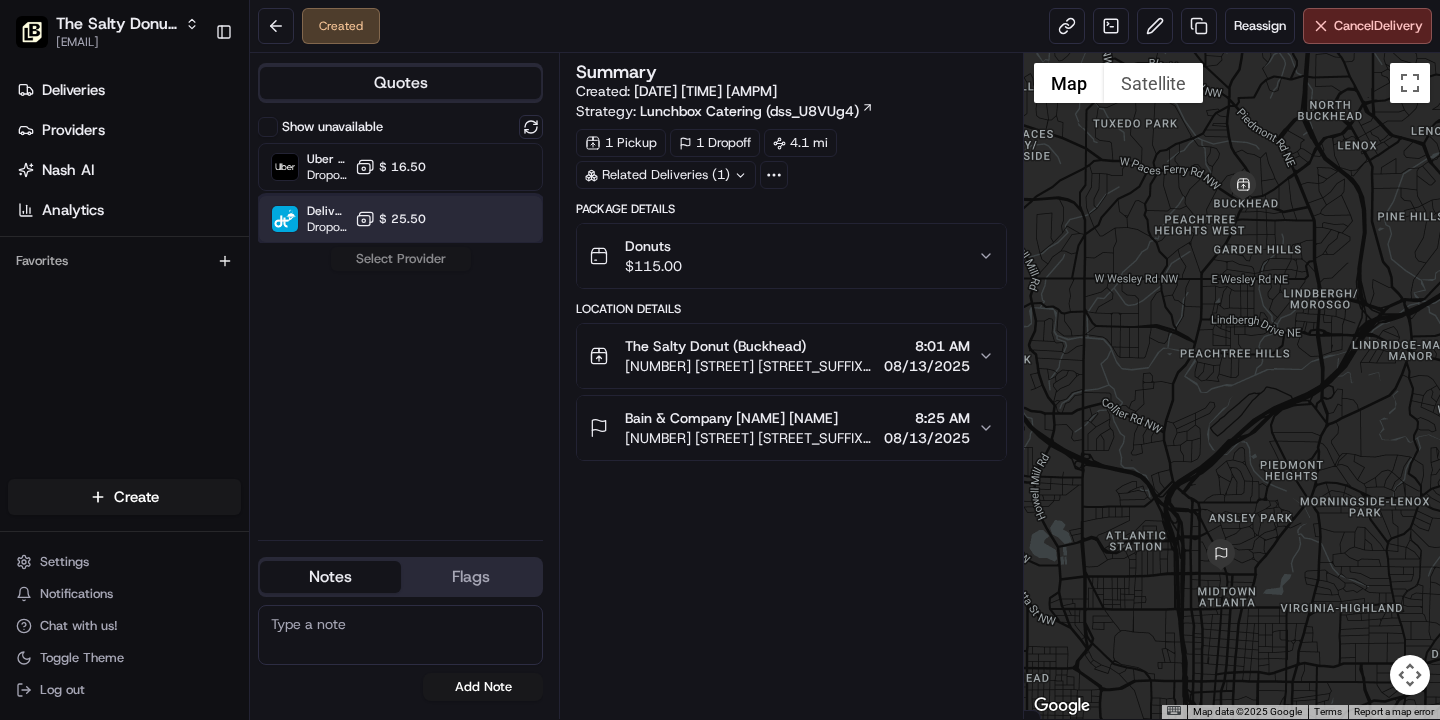 click on "DeliverThat Dropoff ETA   - $   25.50" at bounding box center [400, 219] 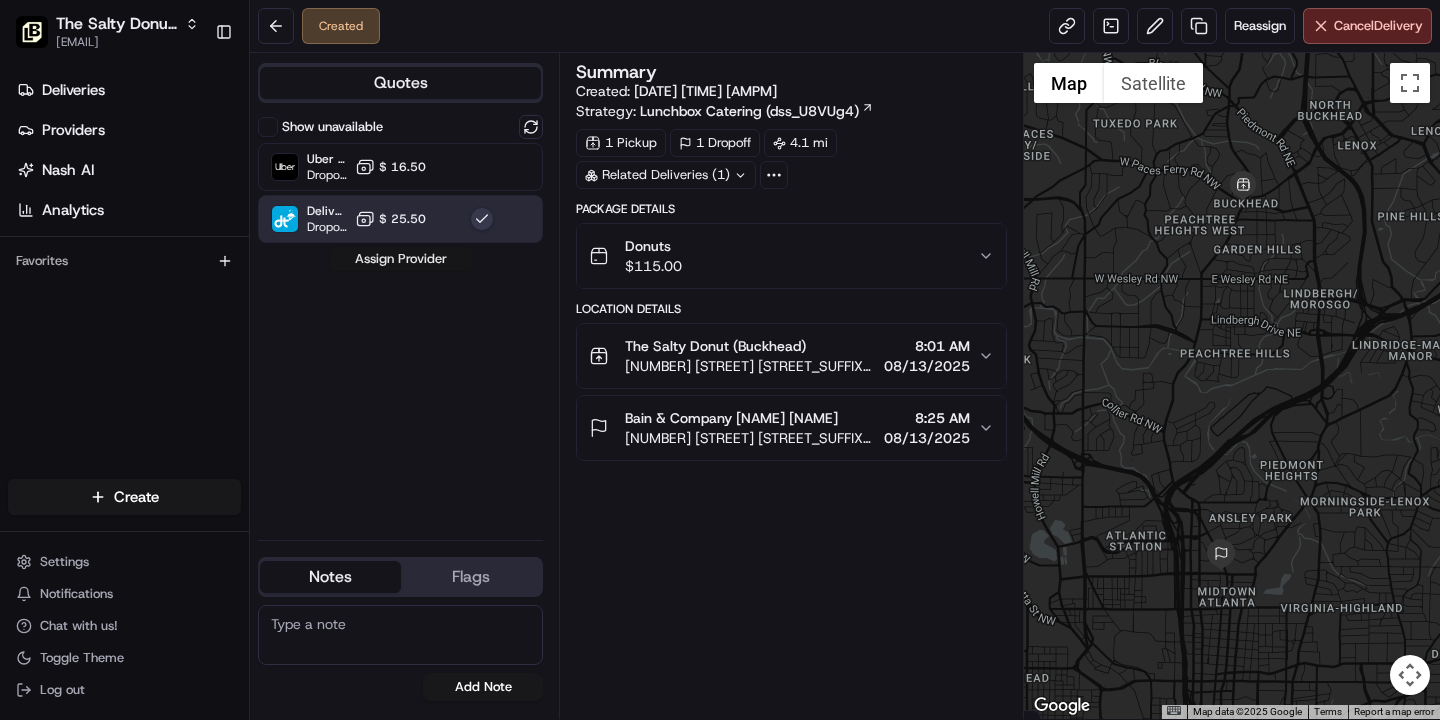 click on "Assign Provider" at bounding box center (401, 259) 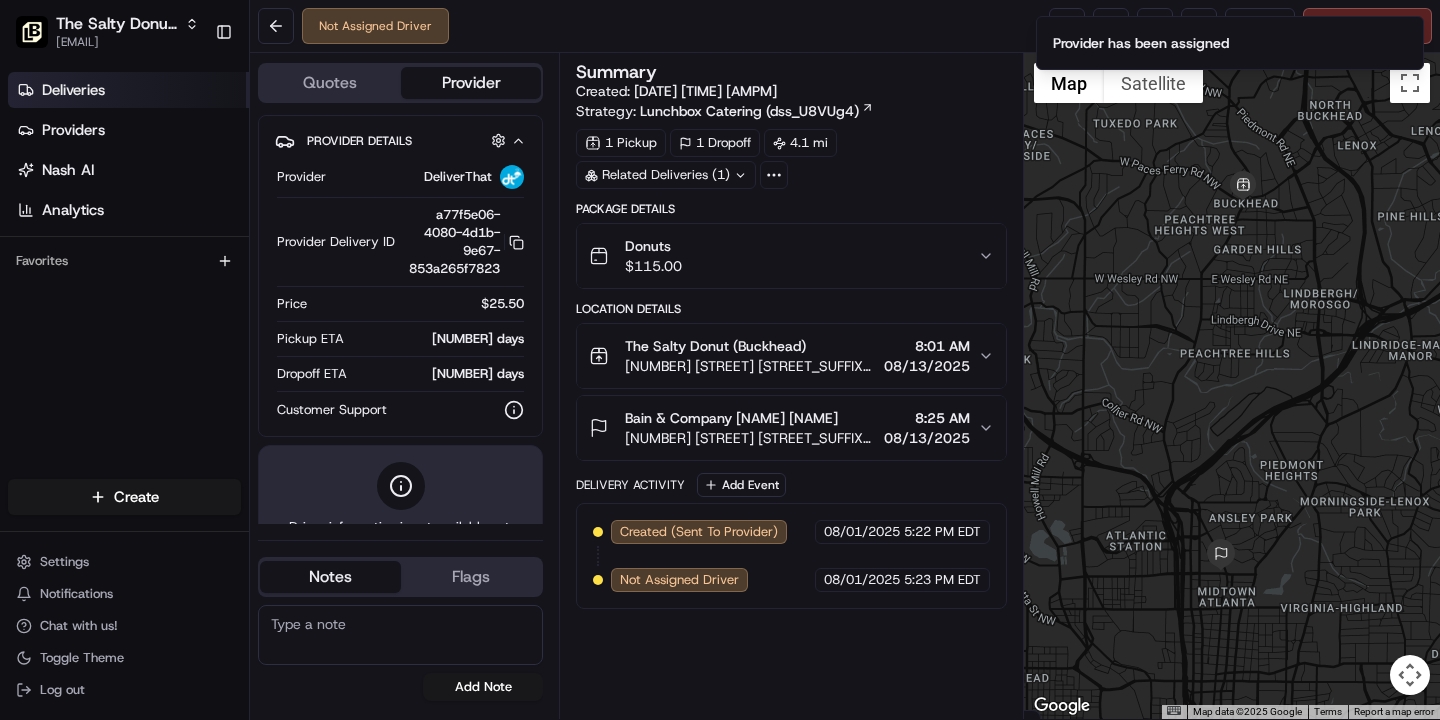 click on "Deliveries" at bounding box center [128, 90] 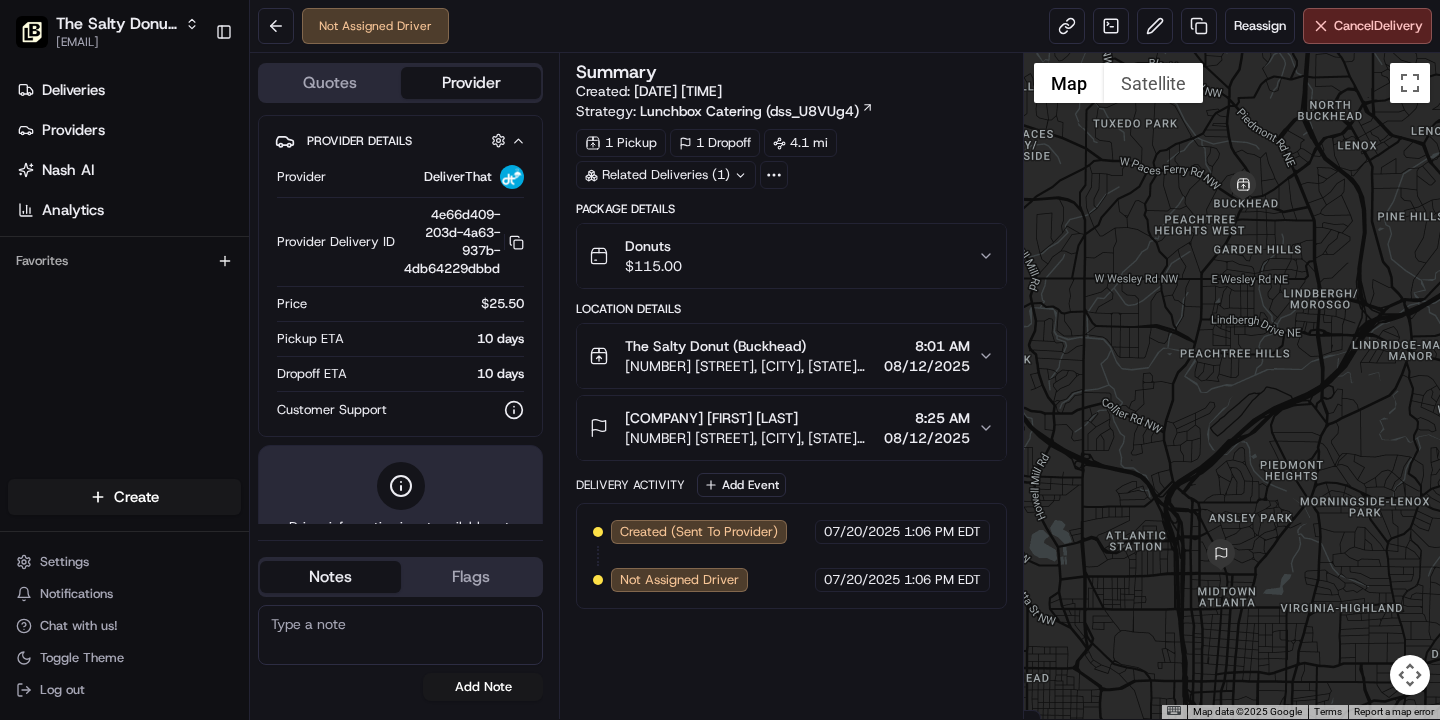 scroll, scrollTop: 0, scrollLeft: 0, axis: both 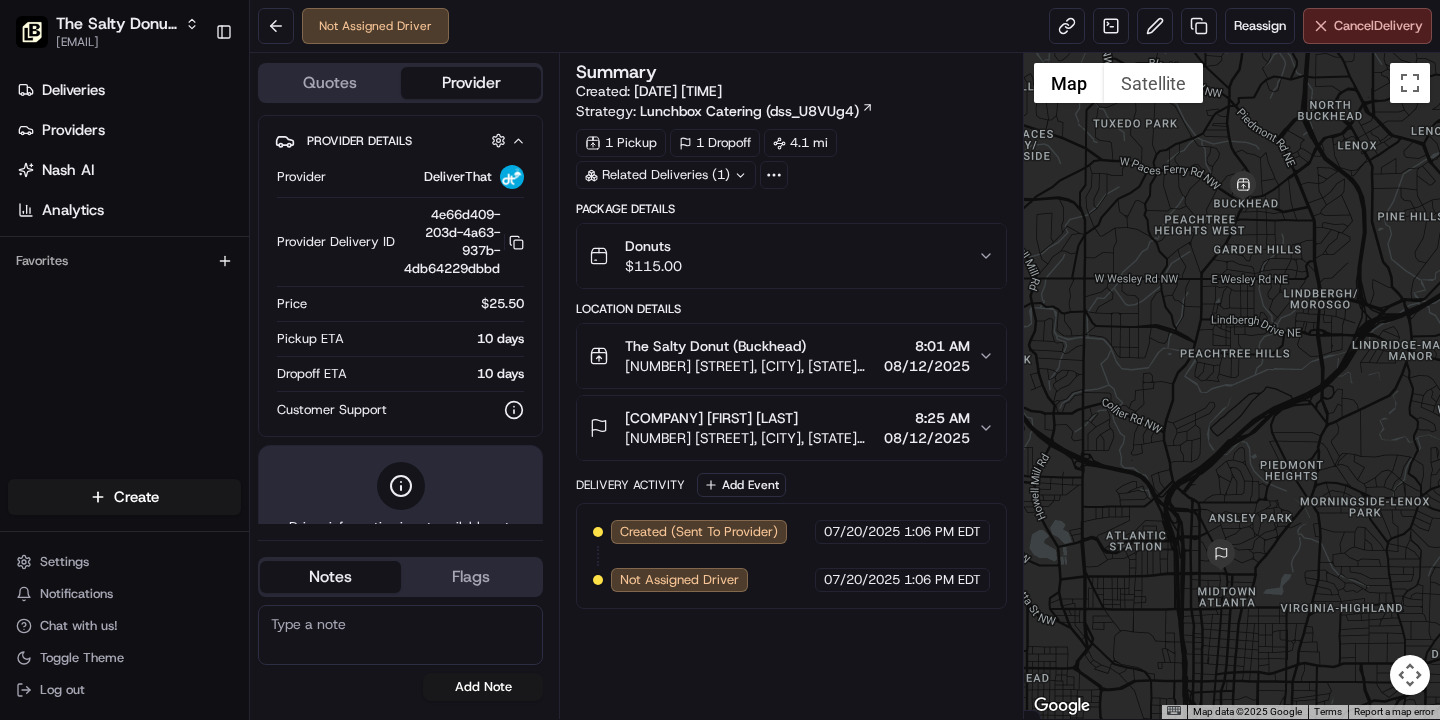 click on "Cancel  Delivery" at bounding box center (1378, 26) 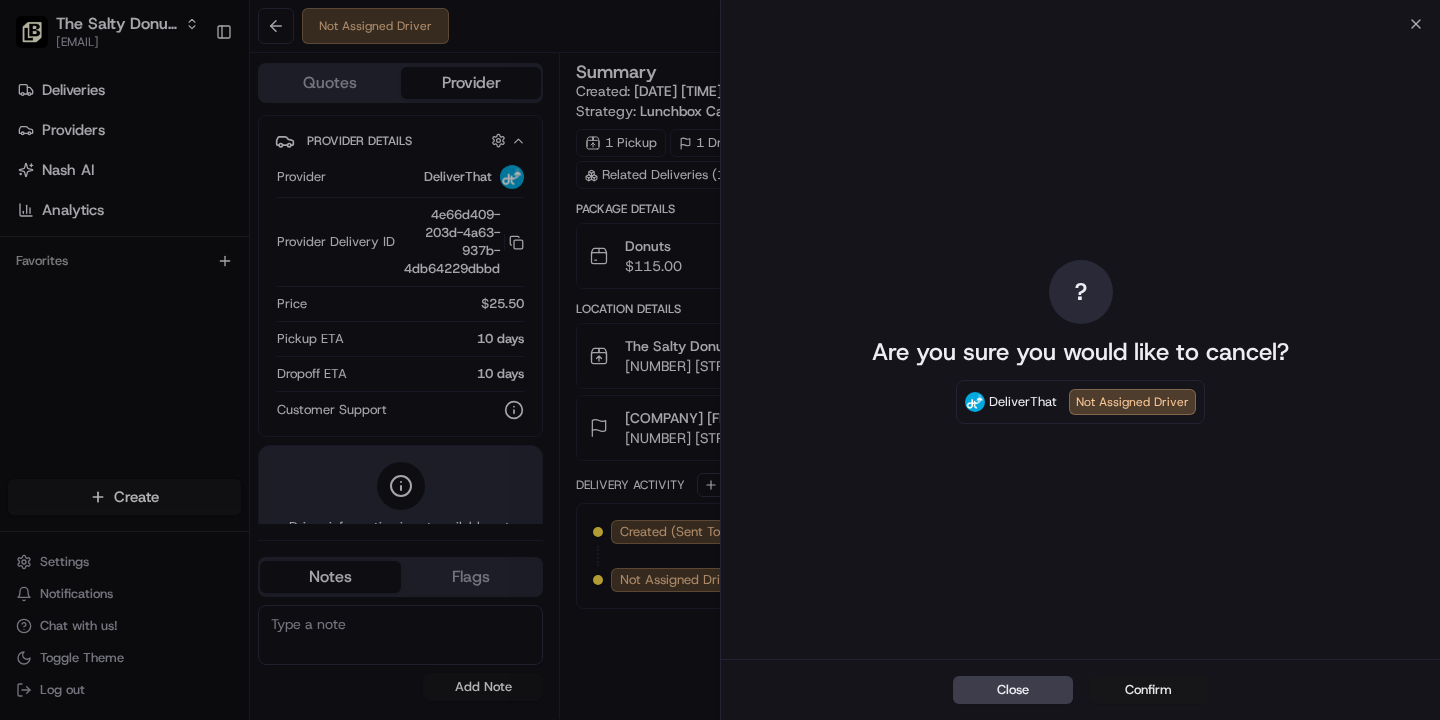 click on "Confirm" at bounding box center [1149, 690] 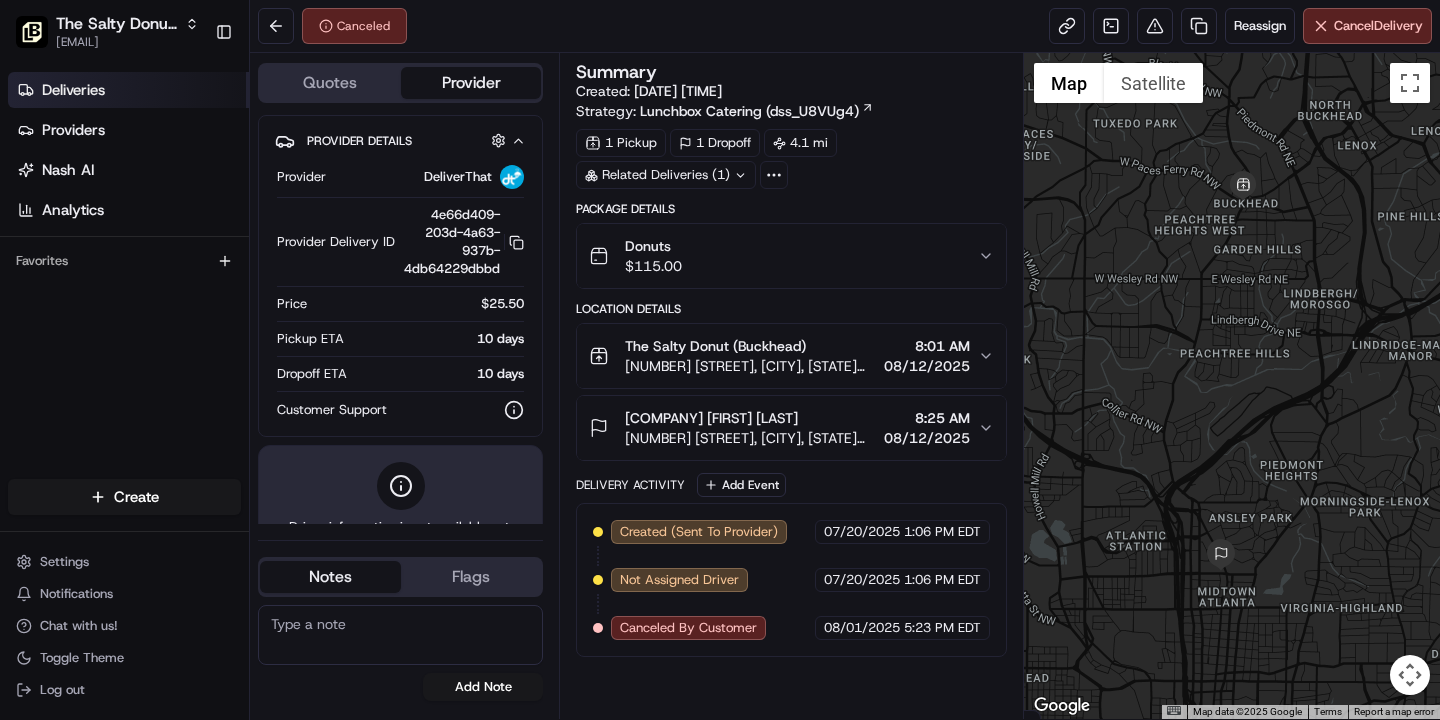 click on "Deliveries" at bounding box center (73, 90) 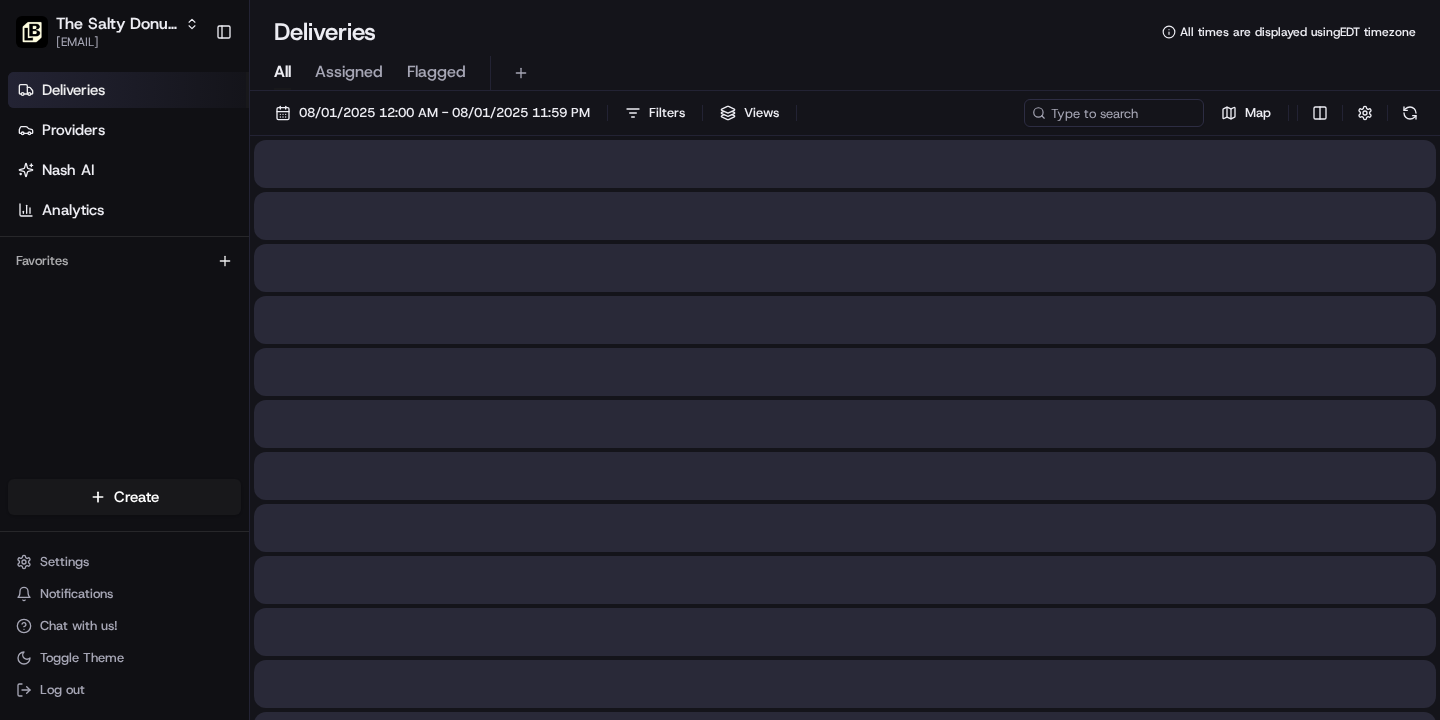 click on "All" at bounding box center [282, 72] 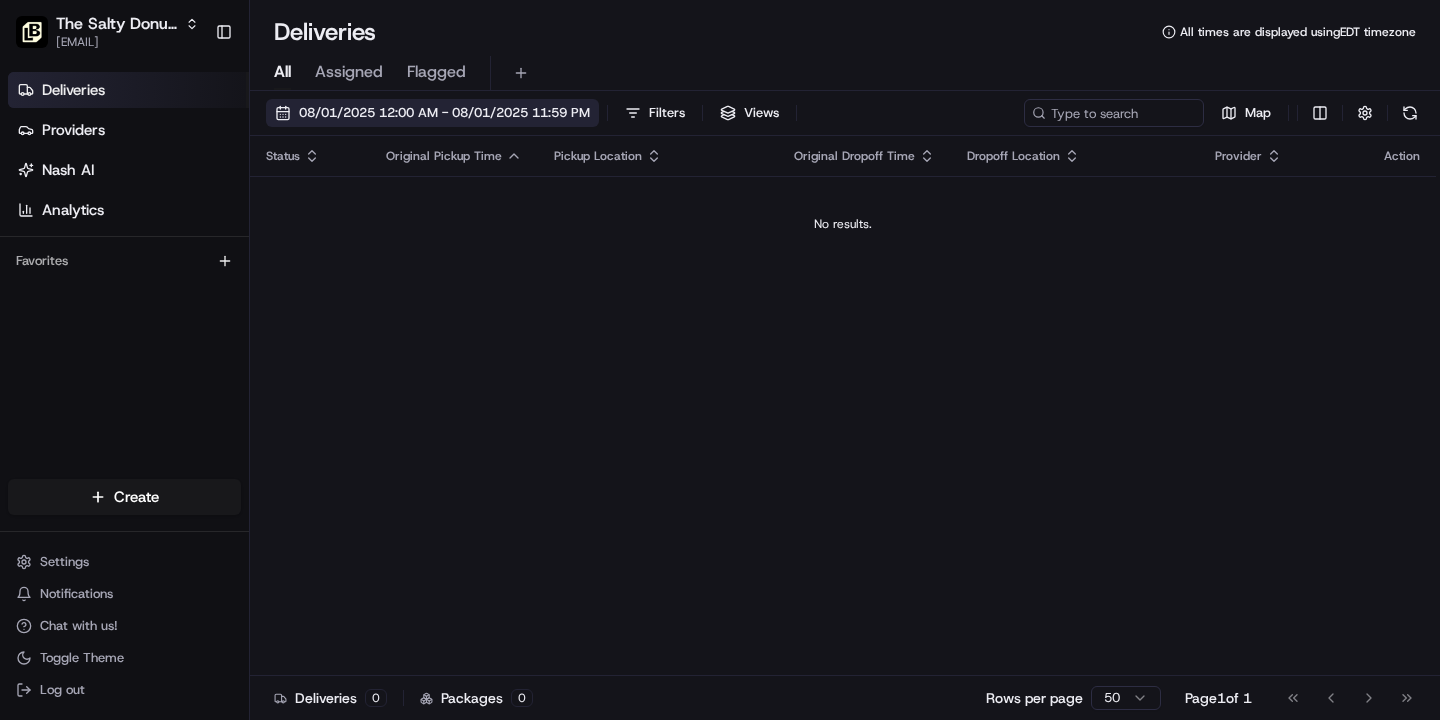 click on "08/01/2025 12:00 AM - 08/01/2025 11:59 PM" at bounding box center (444, 113) 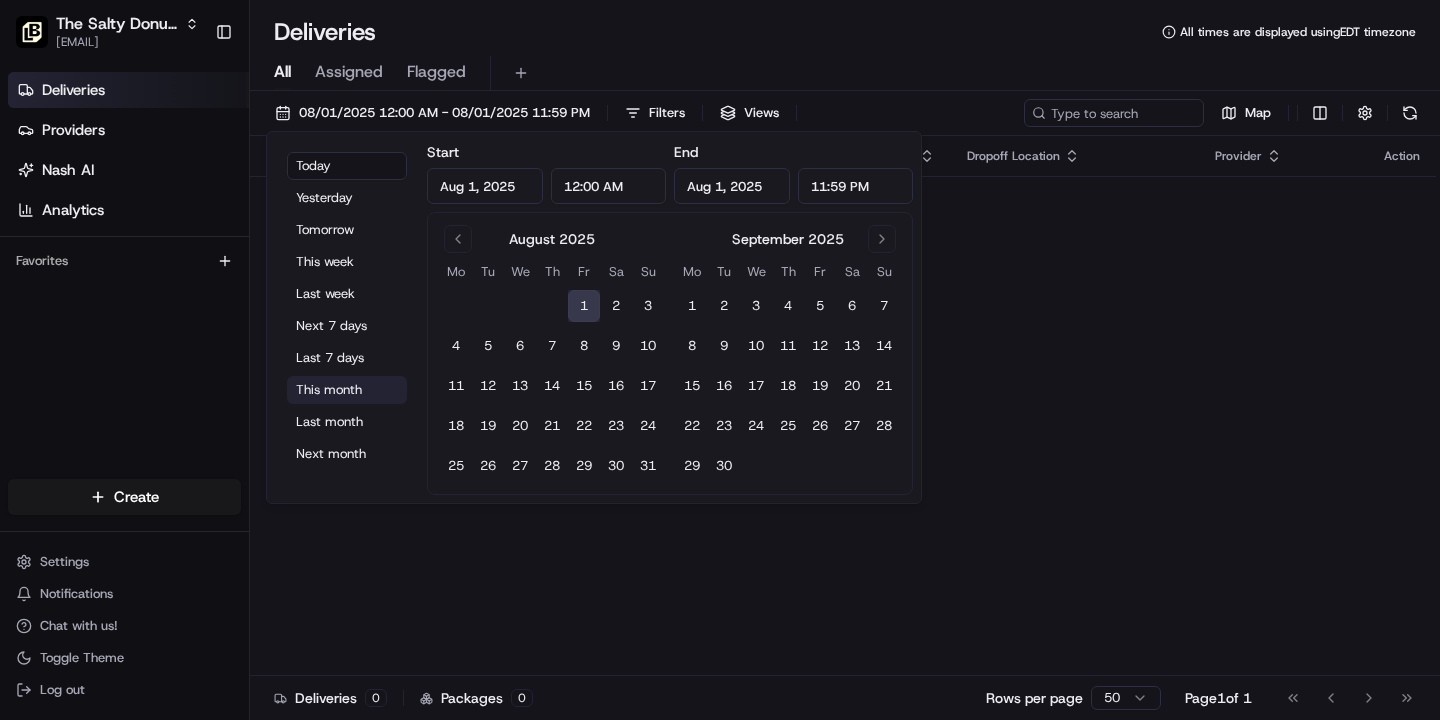 click on "This month" at bounding box center (347, 390) 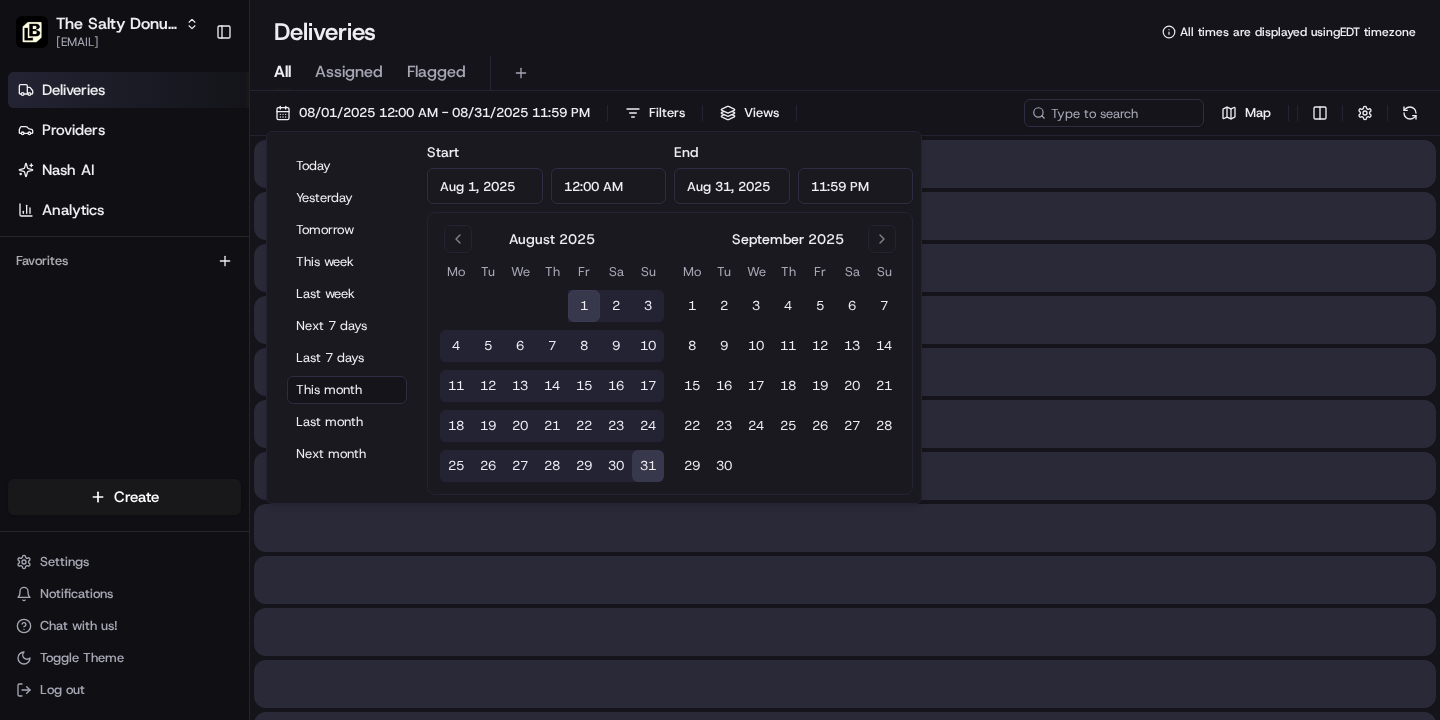 click on "Deliveries All times are displayed using  EDT   timezone" at bounding box center (845, 32) 